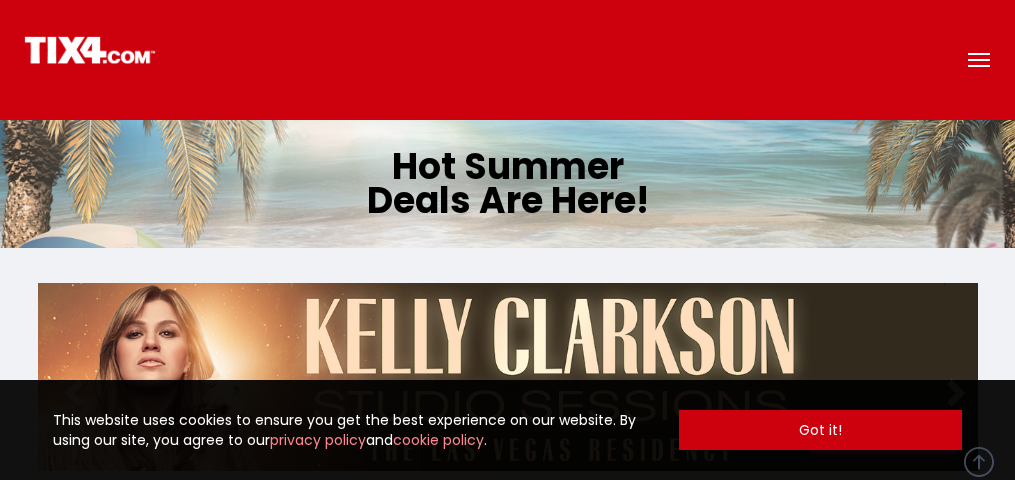 scroll, scrollTop: 300, scrollLeft: 0, axis: vertical 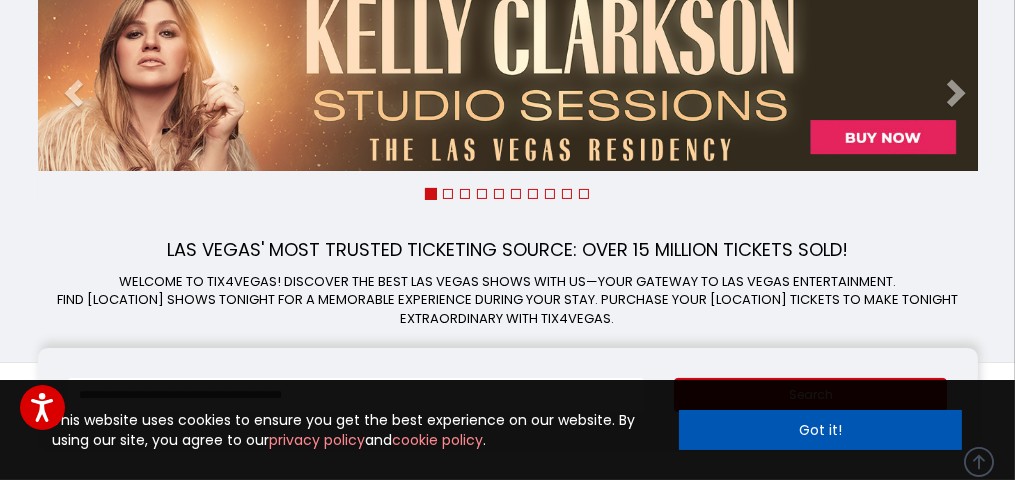 click on "Got it!" at bounding box center [820, 430] 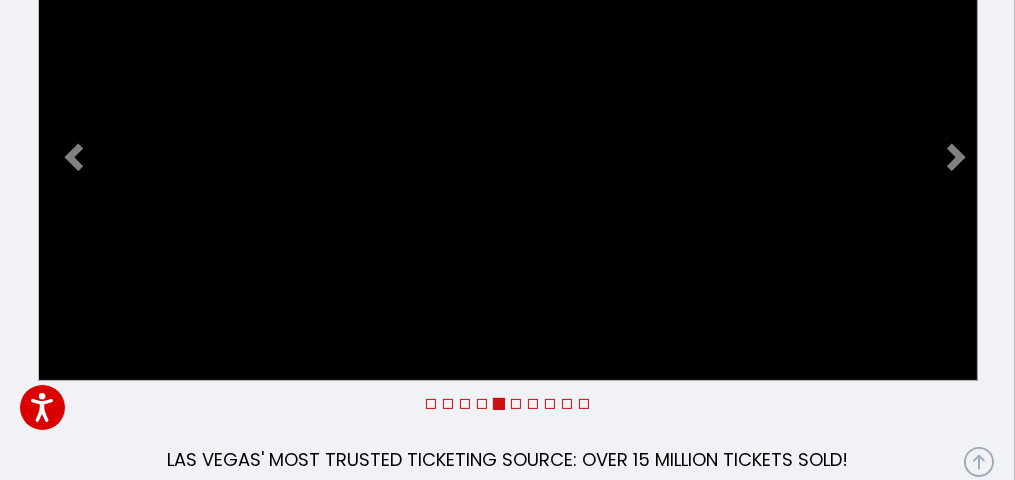 scroll, scrollTop: 300, scrollLeft: 0, axis: vertical 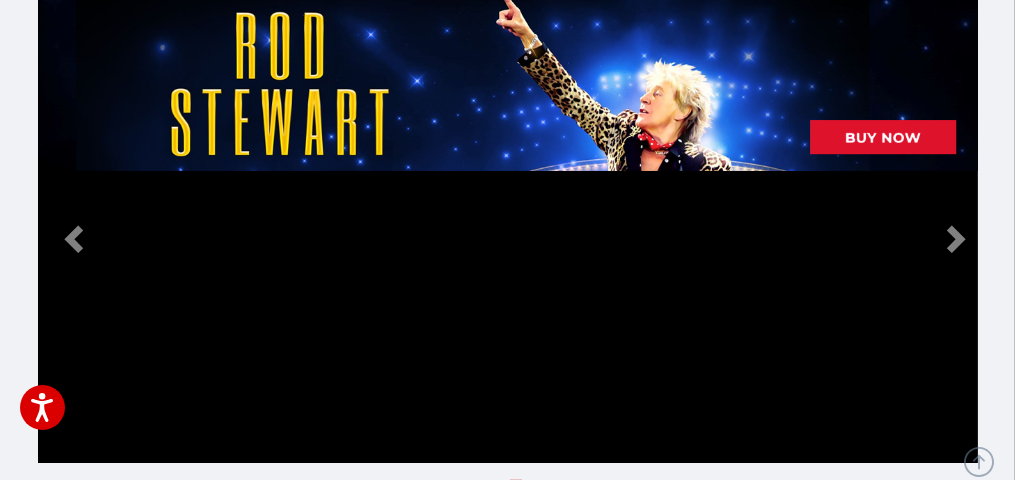 click at bounding box center [356, 687] 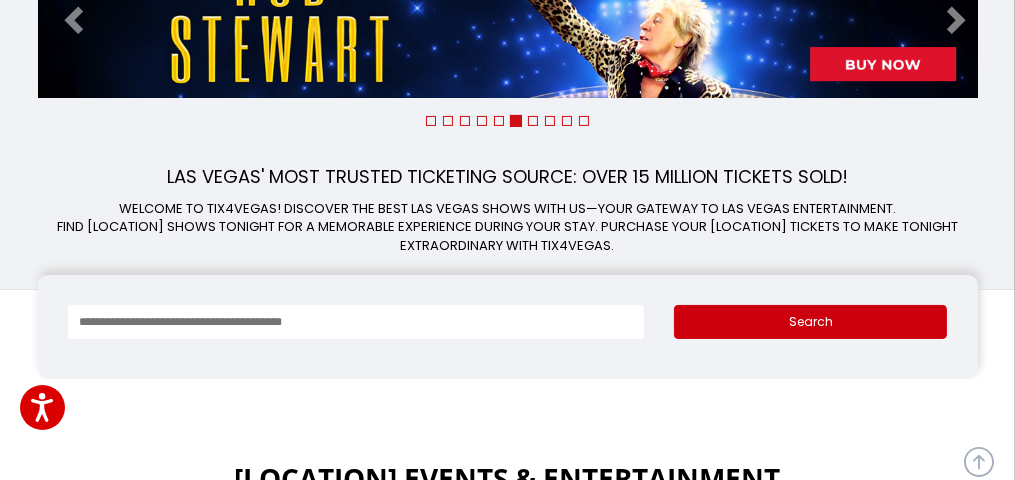 scroll, scrollTop: 400, scrollLeft: 0, axis: vertical 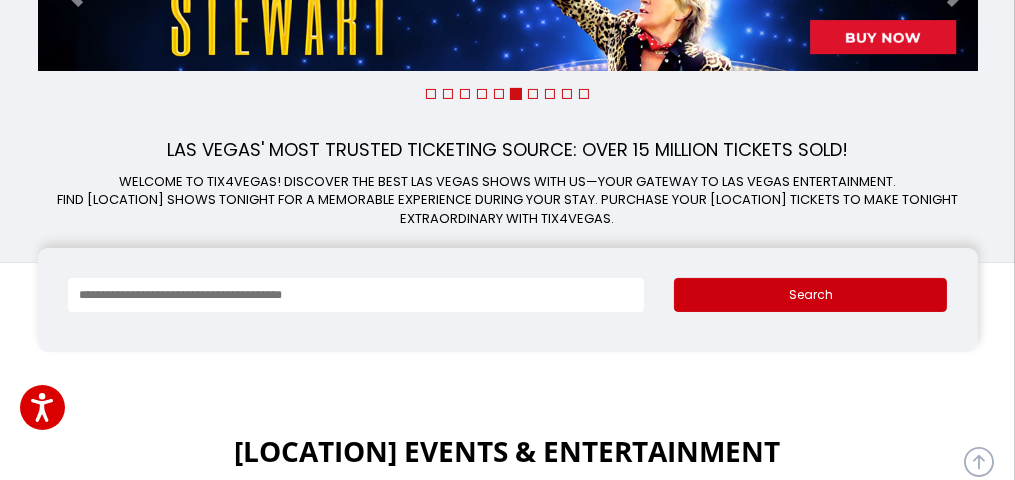 click on "$
*
-
$
*
Search" at bounding box center [508, 300] 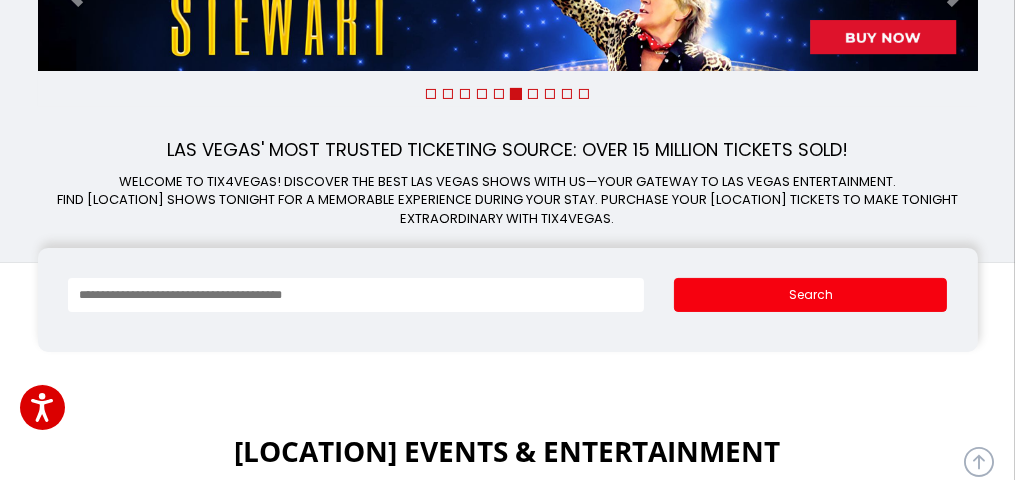 click on "Search" at bounding box center [810, 295] 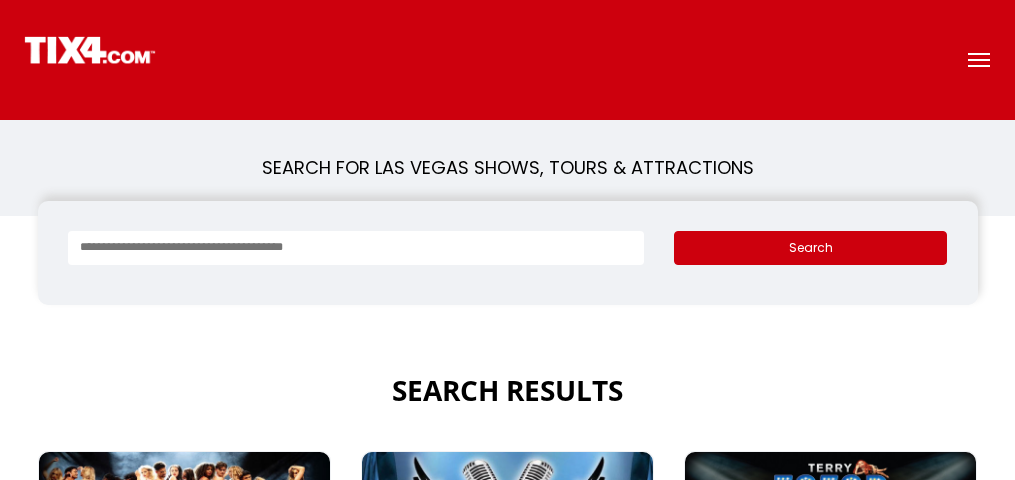 scroll, scrollTop: 0, scrollLeft: 0, axis: both 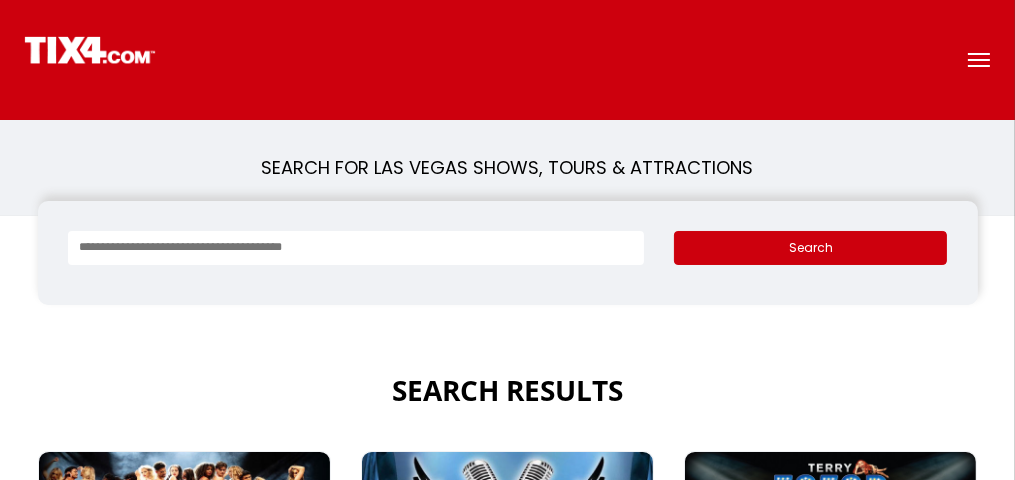 click at bounding box center (356, 248) 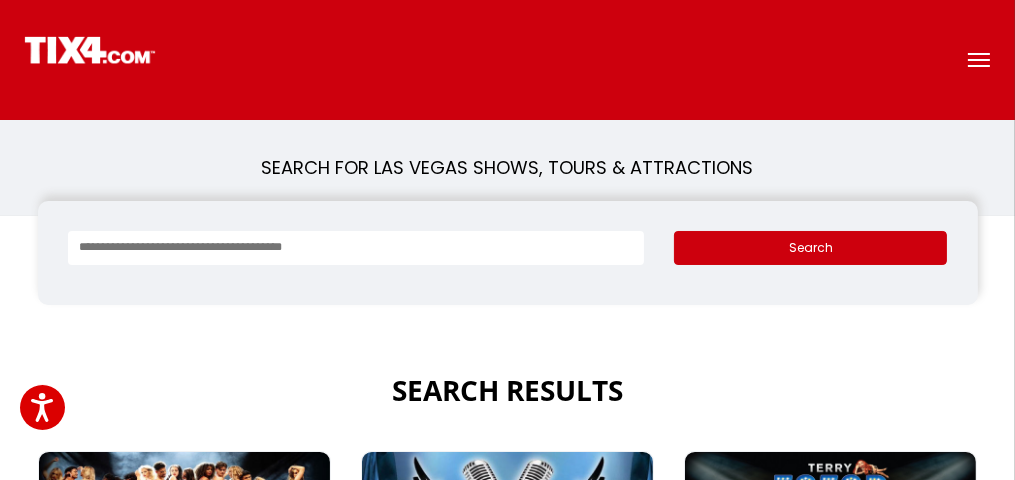 click at bounding box center [356, 248] 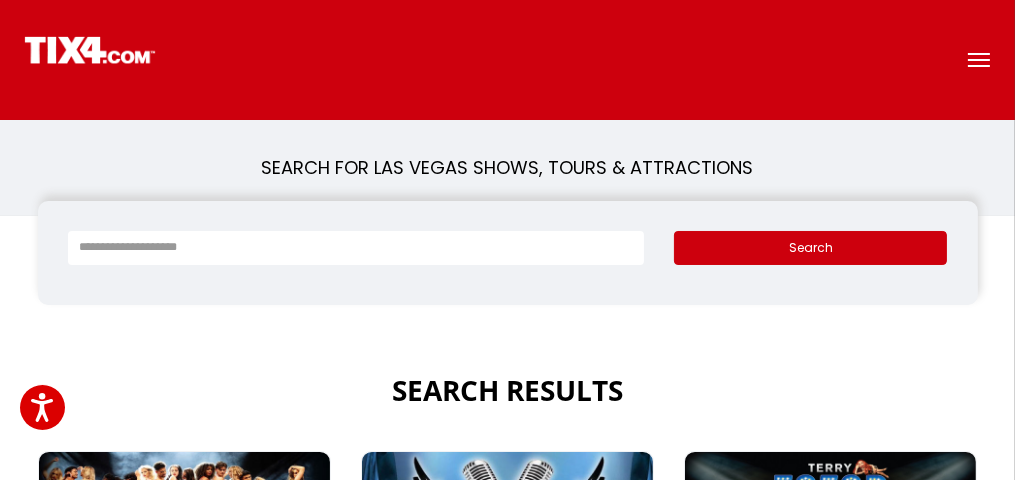 type on "**********" 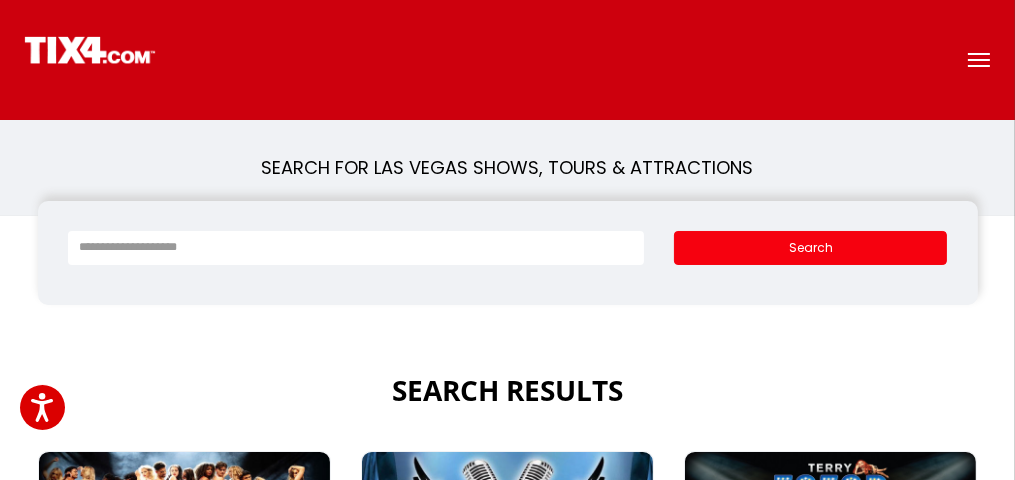 click on "Search" at bounding box center (810, 248) 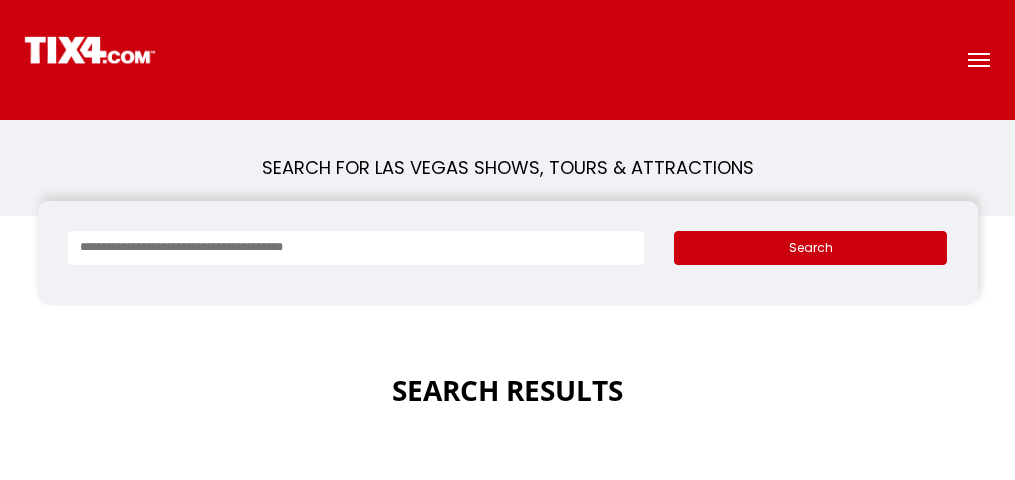 scroll, scrollTop: 0, scrollLeft: 0, axis: both 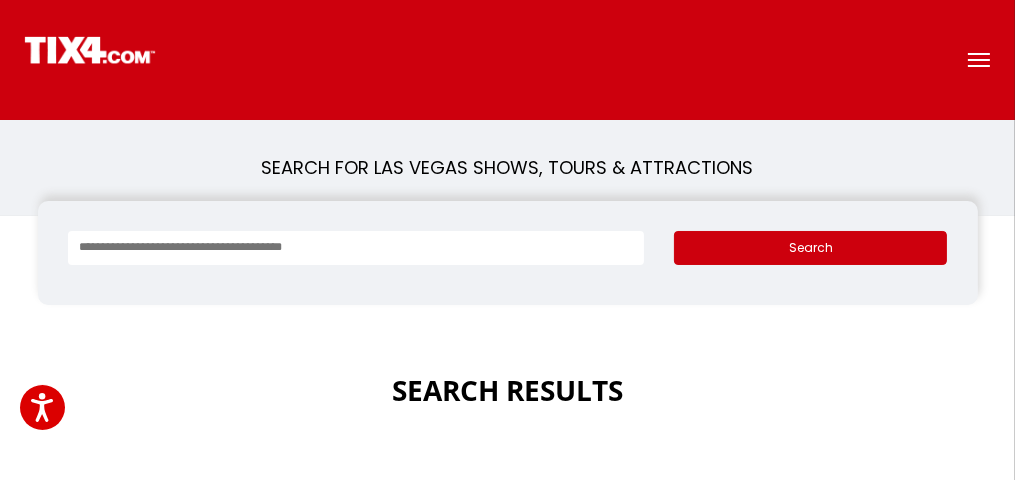 click at bounding box center [356, 248] 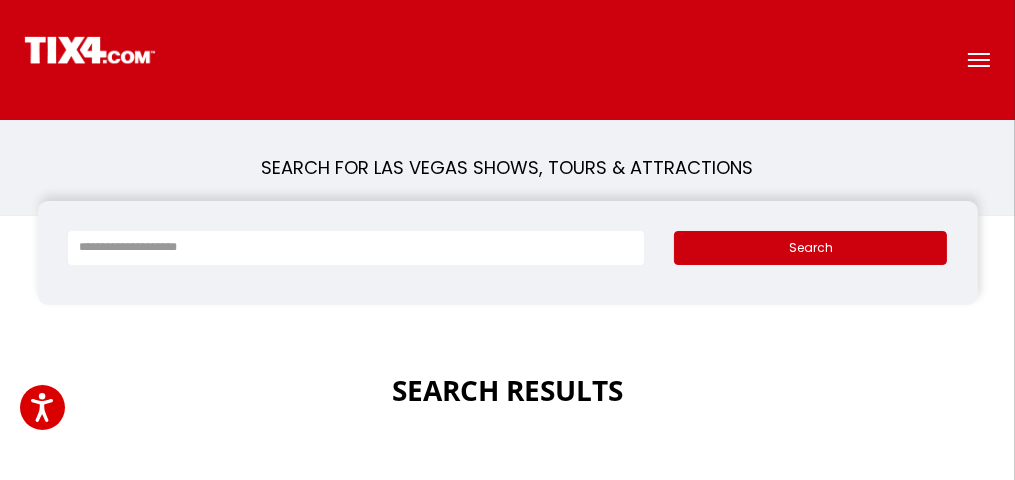type on "**********" 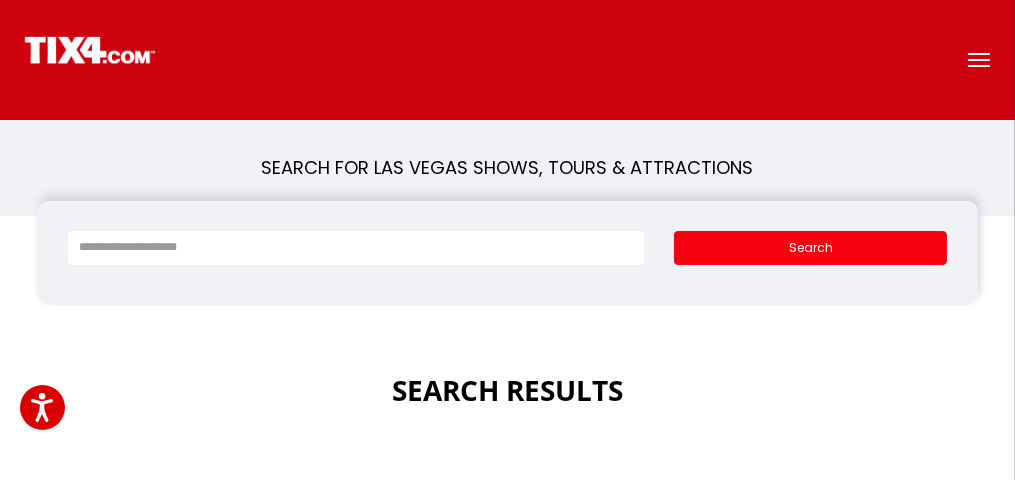 click on "Search" at bounding box center [810, 248] 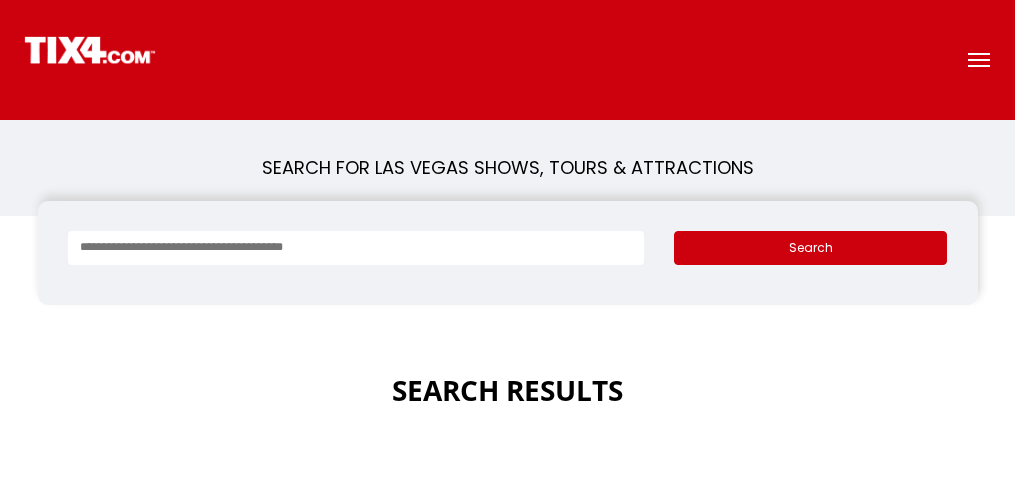 scroll, scrollTop: 0, scrollLeft: 0, axis: both 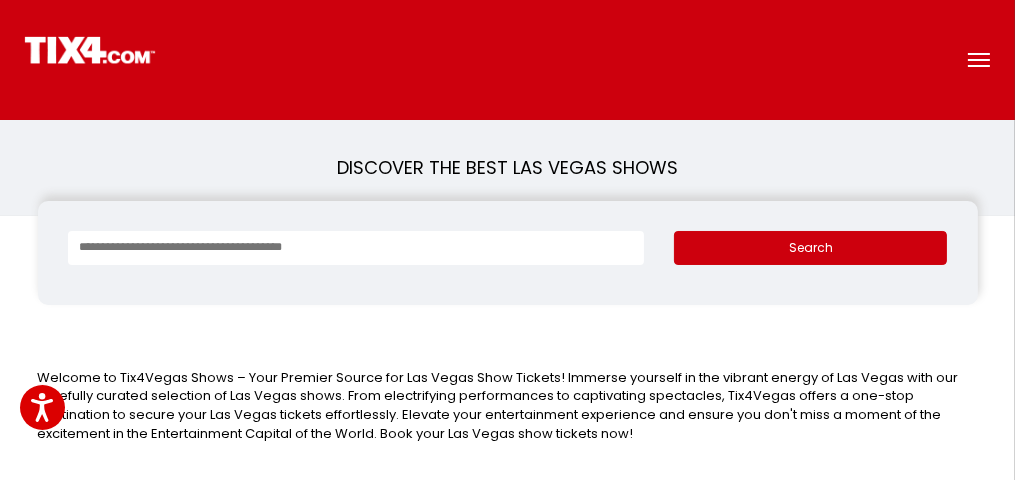 click at bounding box center [356, 248] 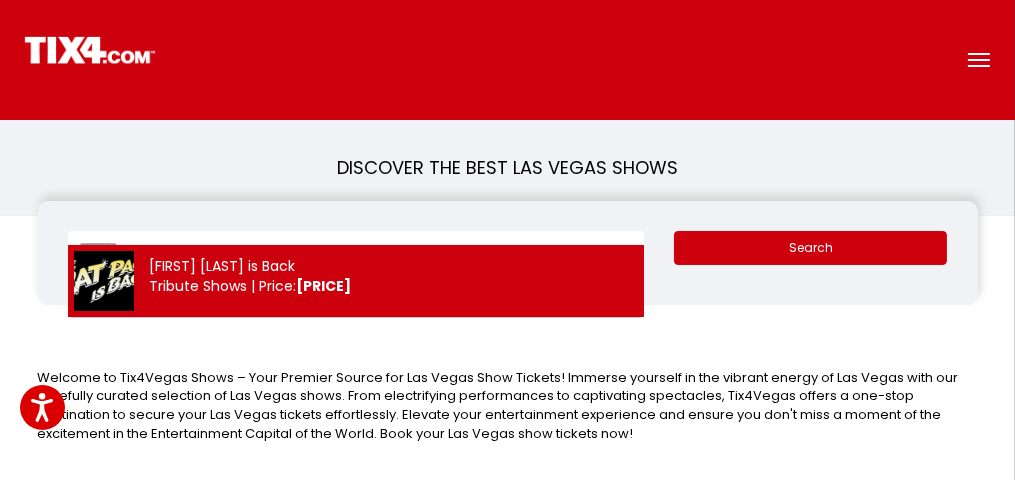 click on "Tribute Shows | Price: $102" at bounding box center (231, 281) 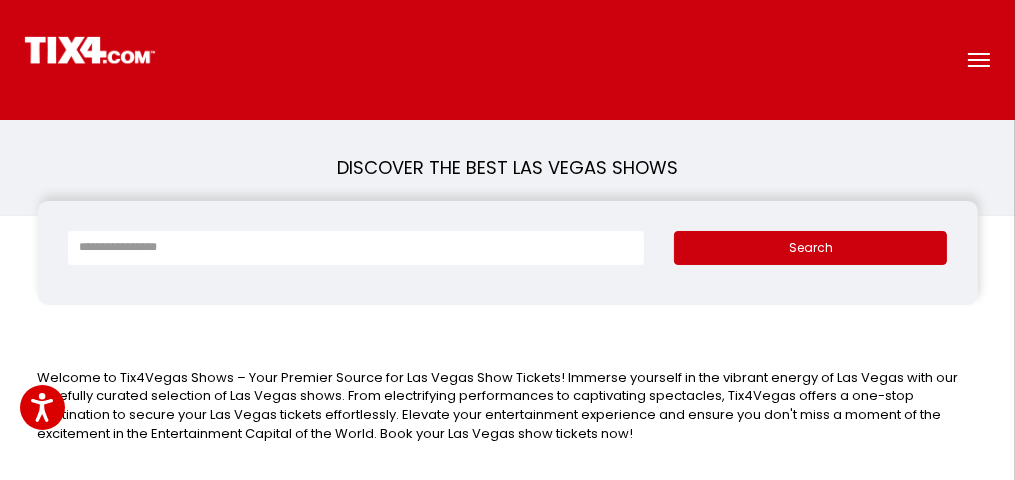 type on "**********" 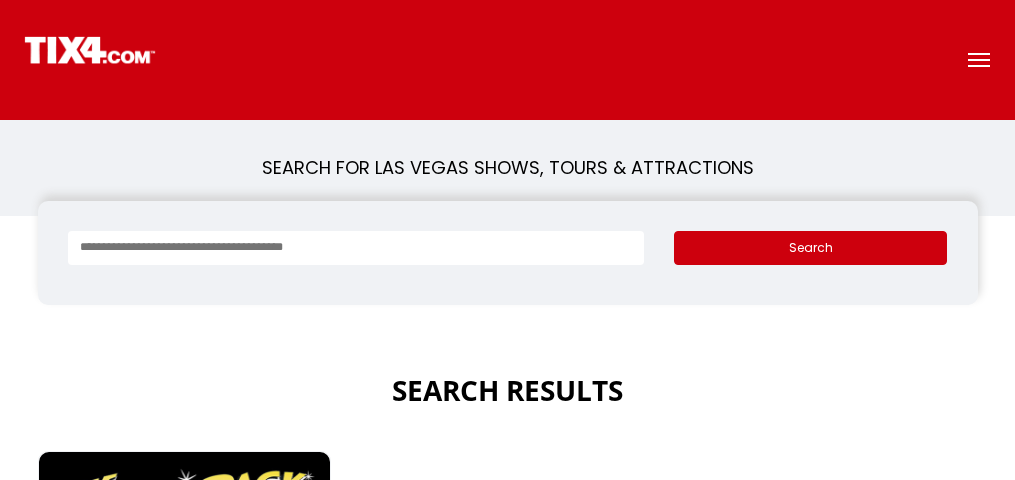 scroll, scrollTop: 0, scrollLeft: 0, axis: both 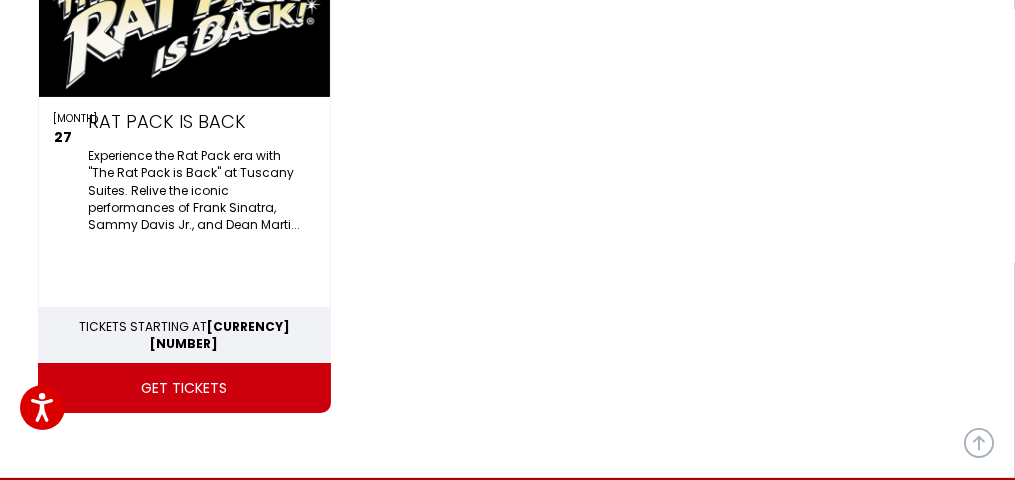 click on "get tickets" at bounding box center [184, 370] 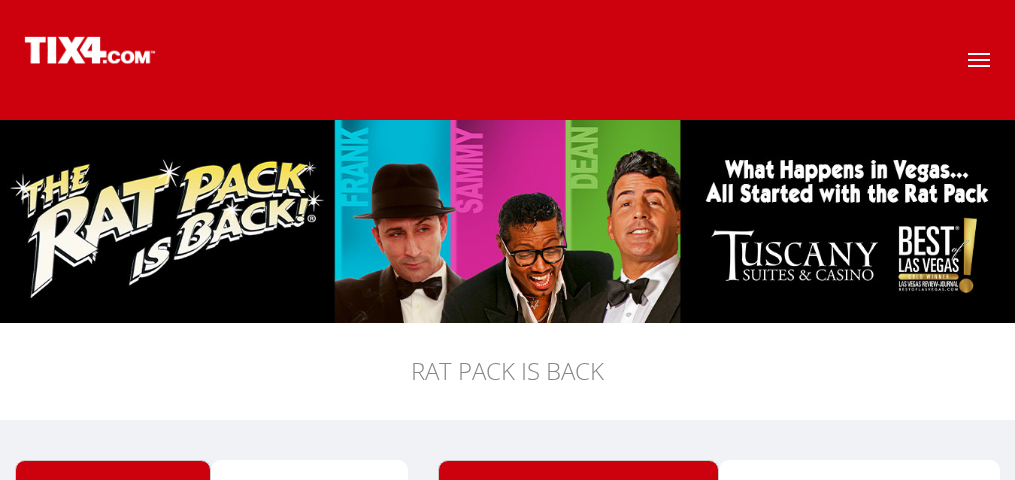 scroll, scrollTop: 0, scrollLeft: 0, axis: both 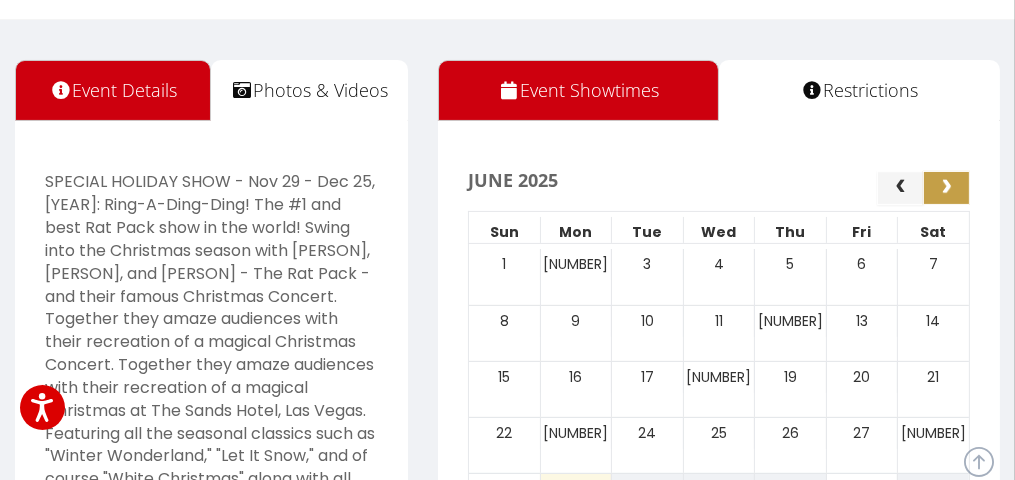click at bounding box center [946, 187] 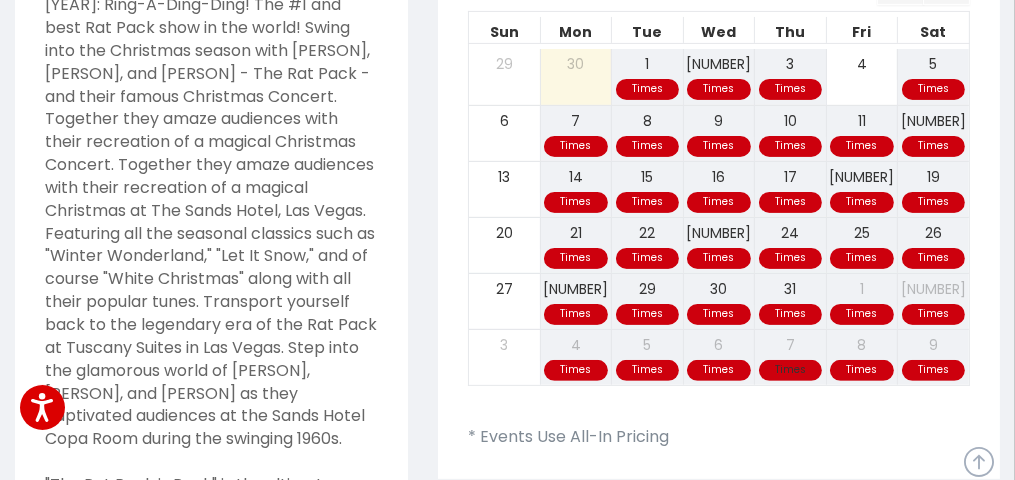 scroll, scrollTop: 400, scrollLeft: 0, axis: vertical 